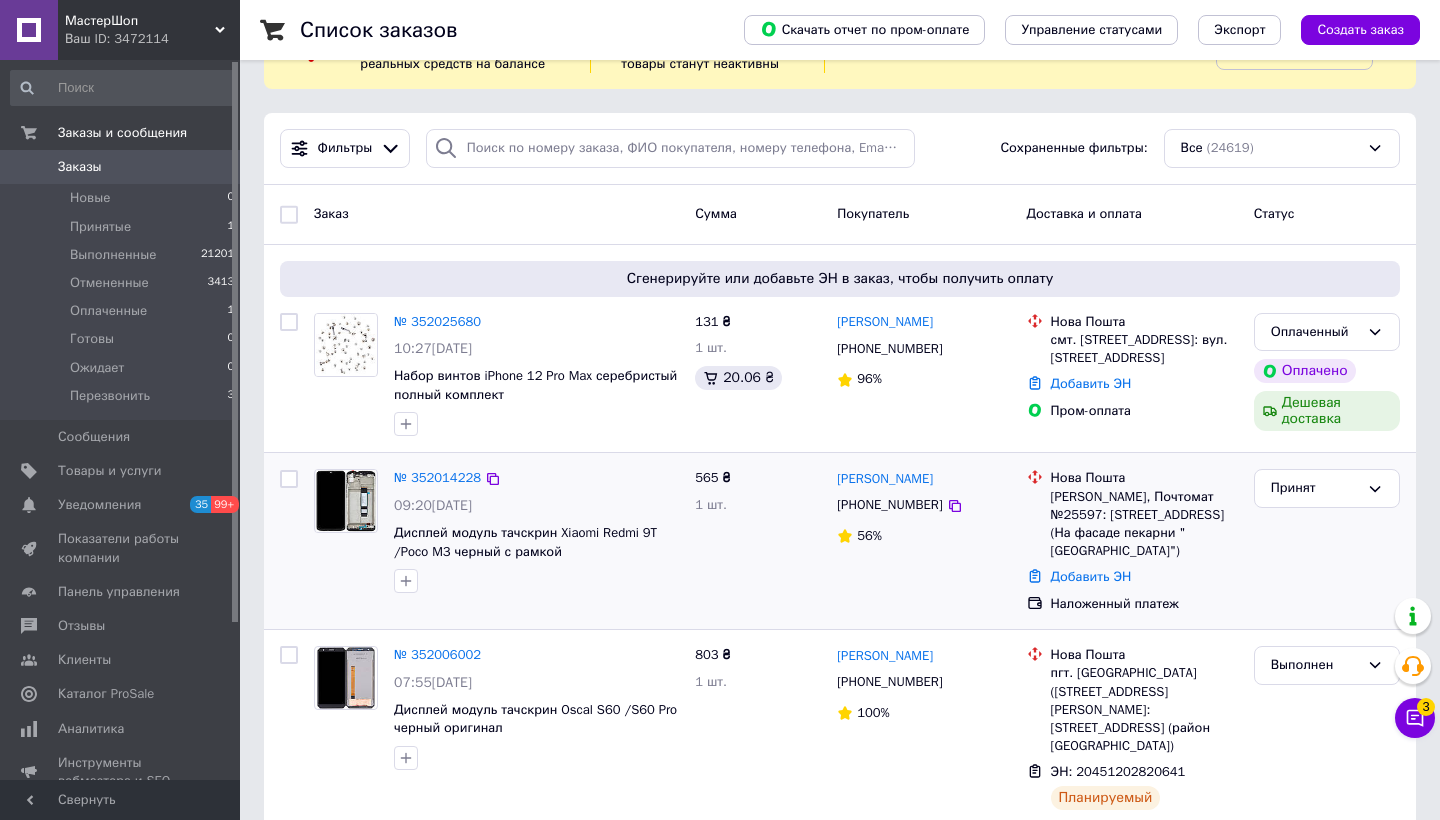 scroll, scrollTop: 95, scrollLeft: 0, axis: vertical 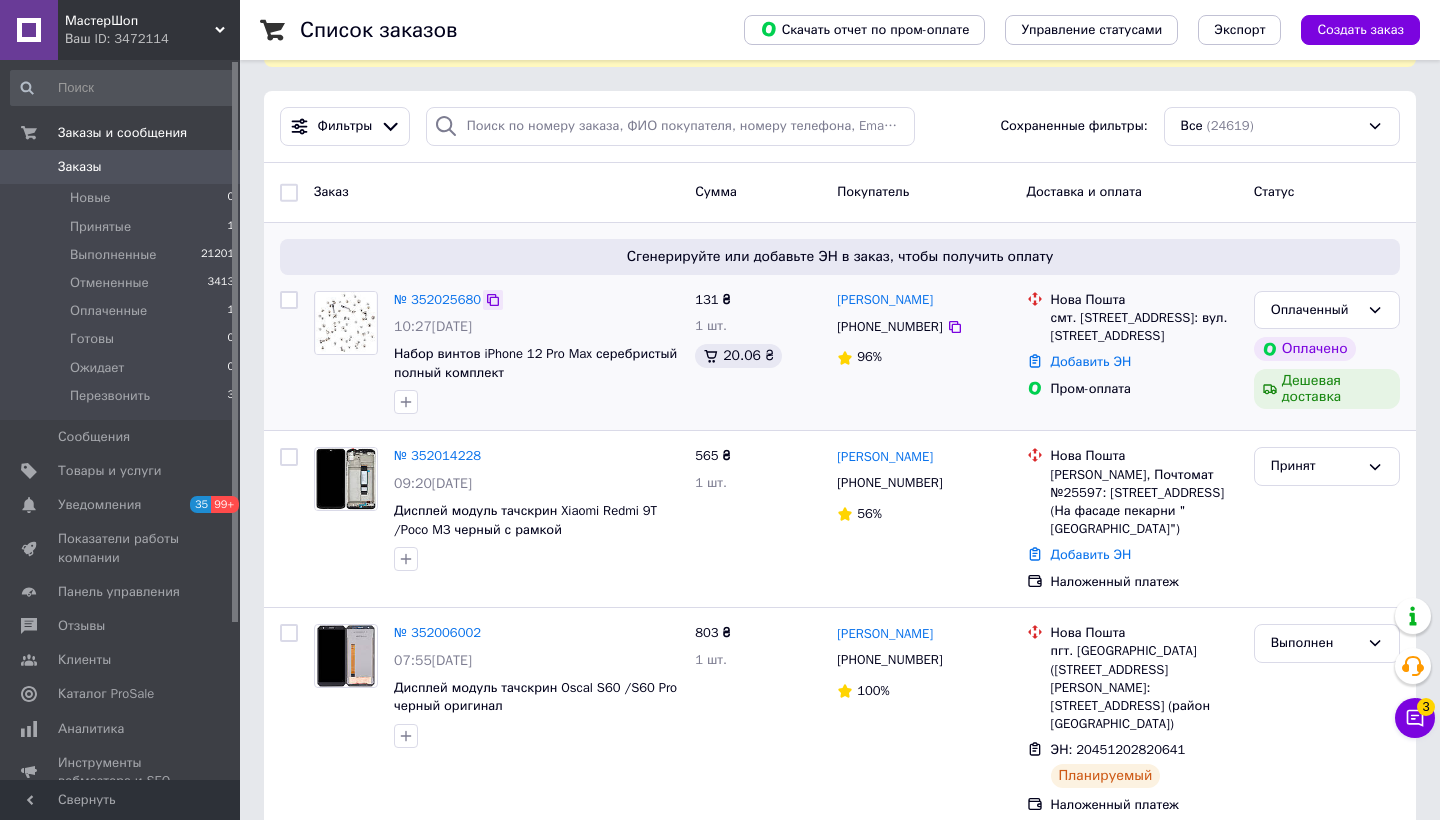 click 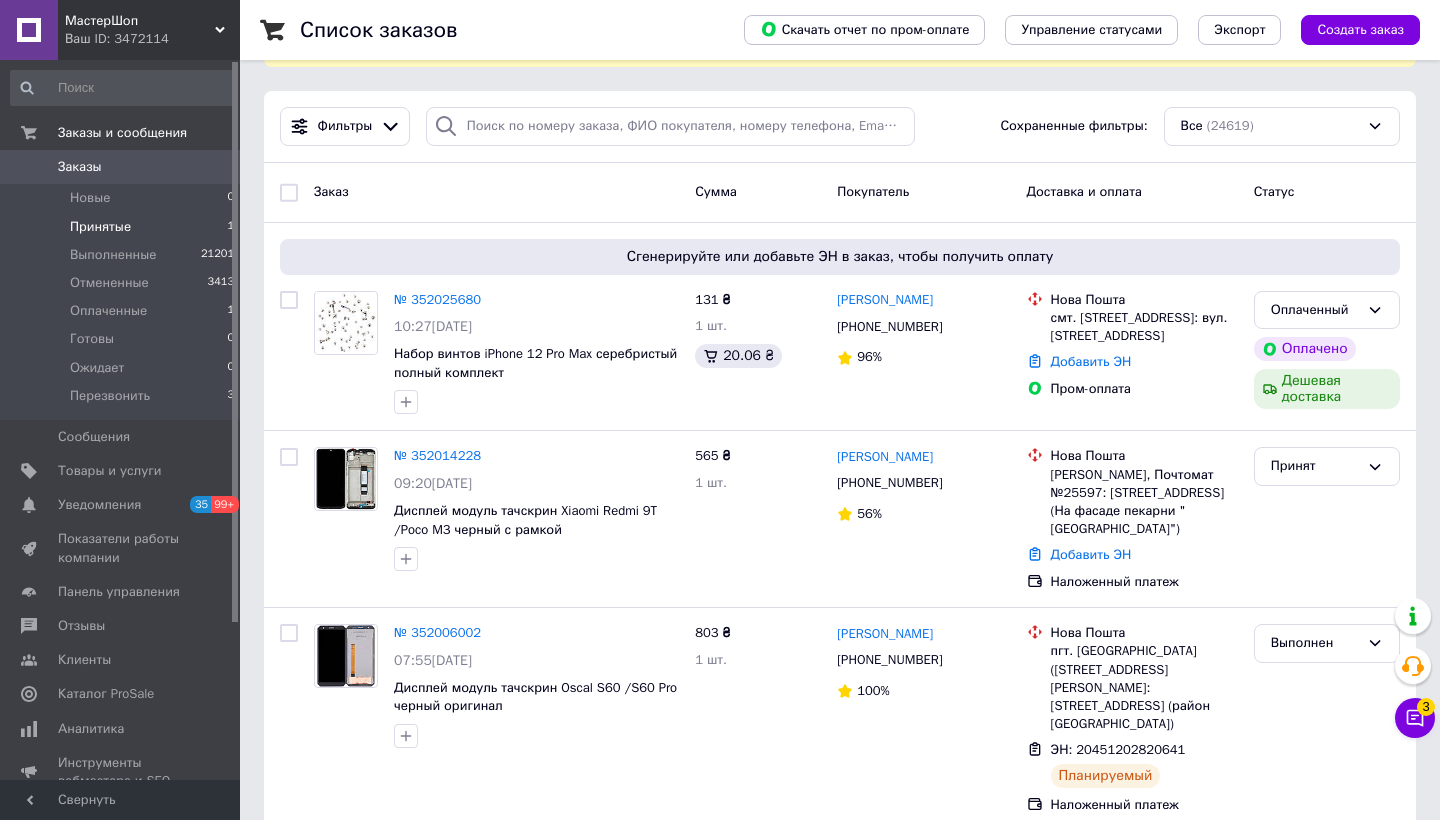 click on "Принятые 1" at bounding box center (123, 227) 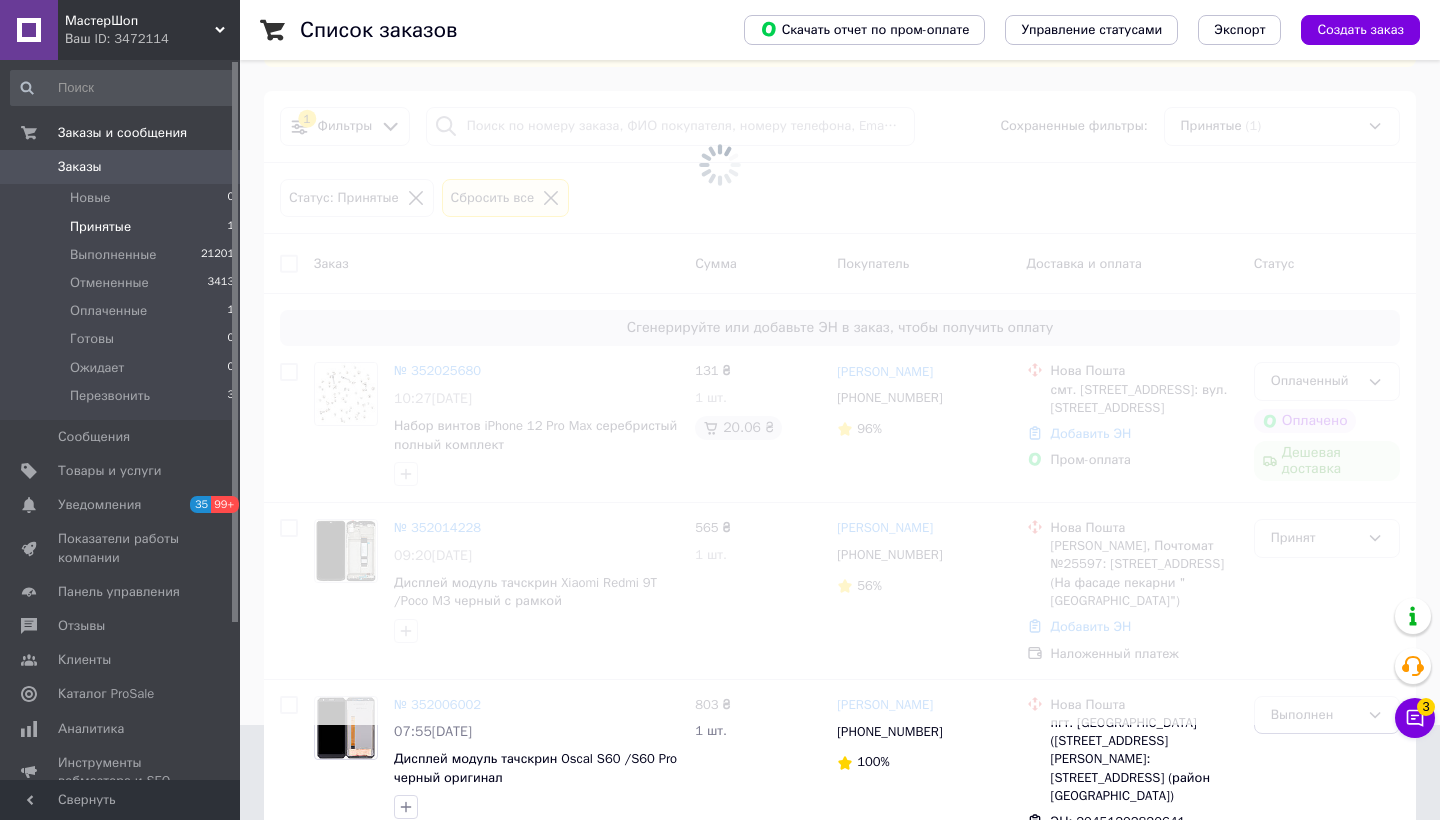 scroll, scrollTop: 0, scrollLeft: 0, axis: both 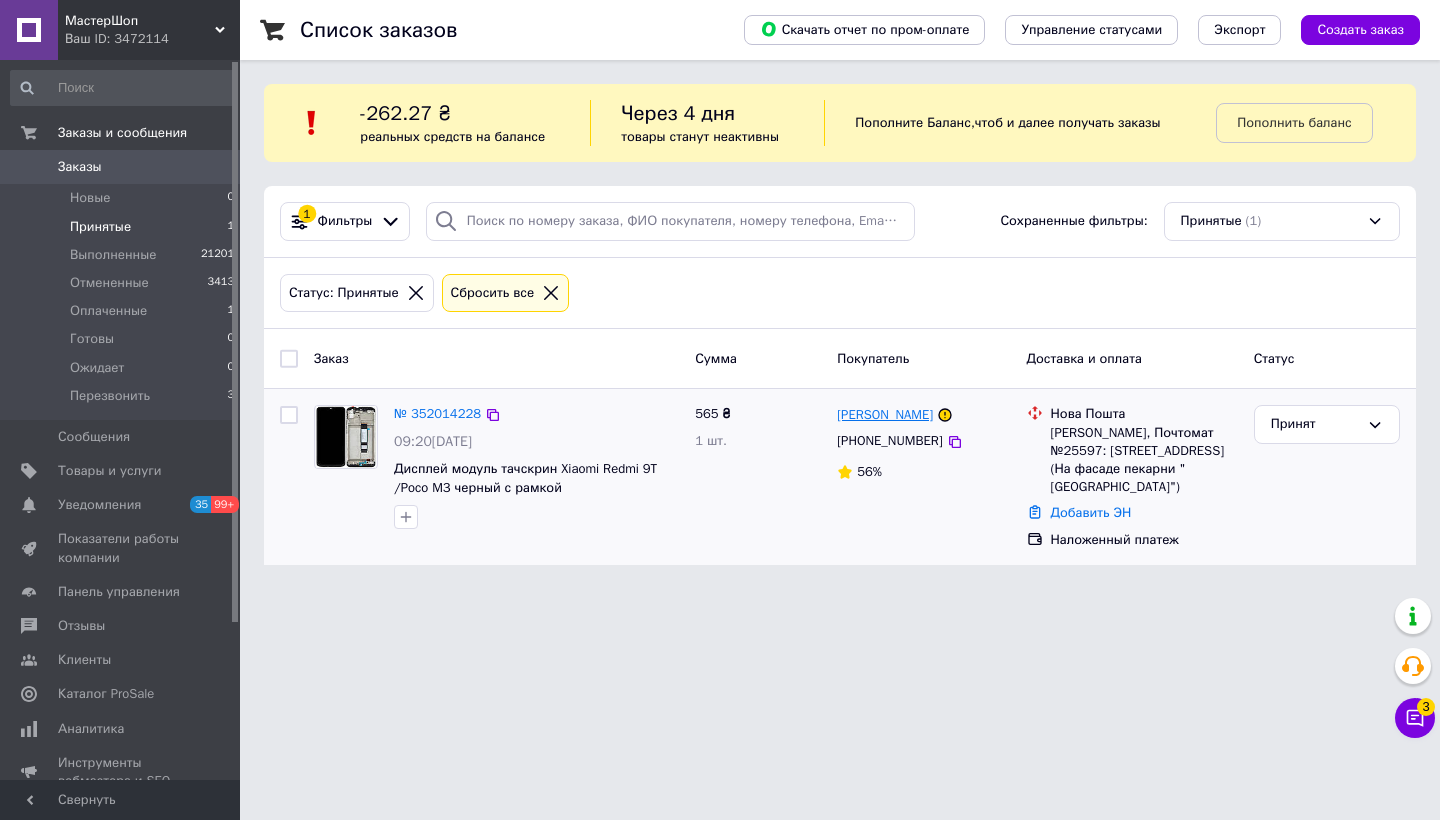 click on "[PERSON_NAME]" at bounding box center (885, 415) 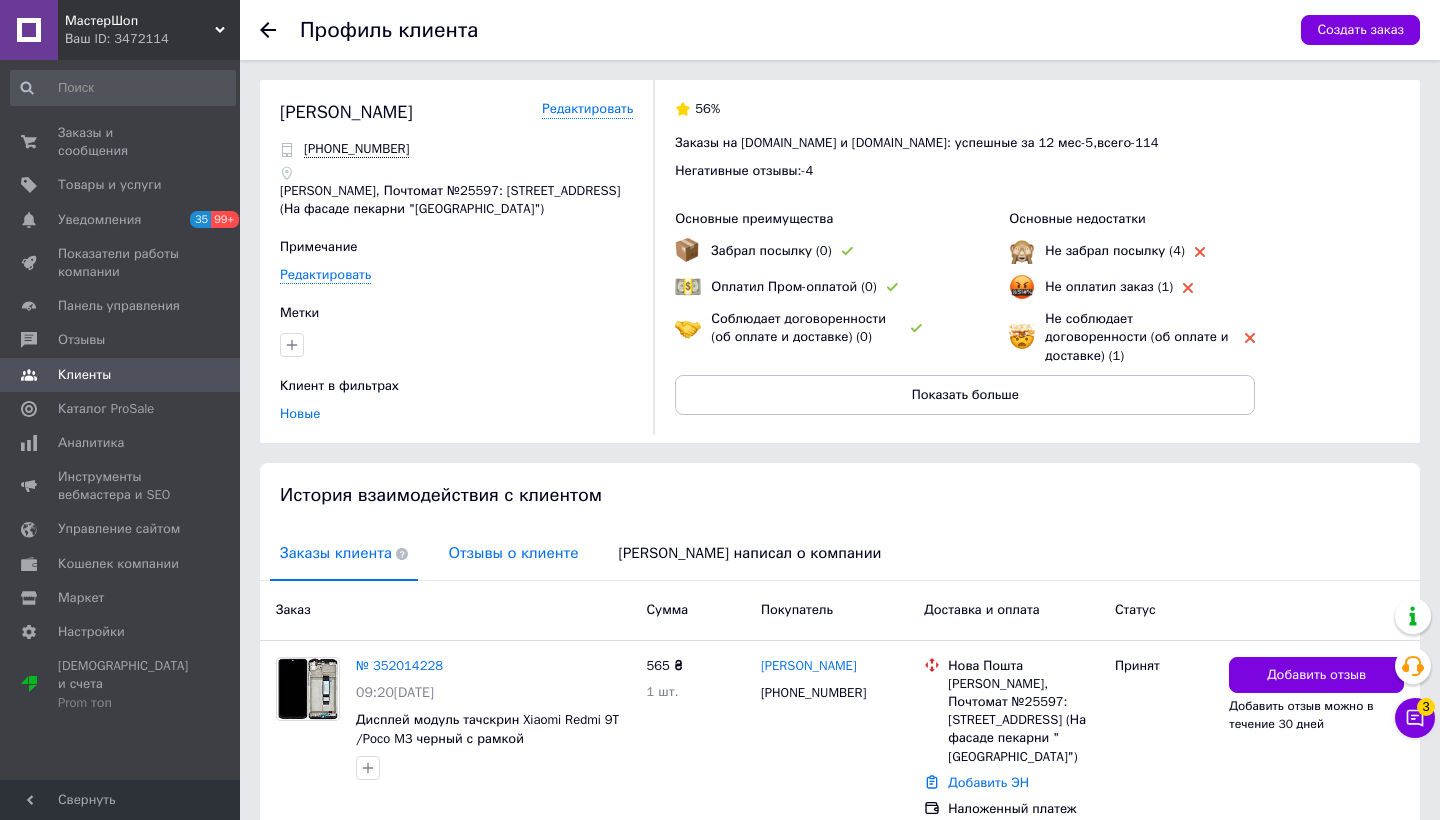 click on "Отзывы о клиенте" at bounding box center [513, 553] 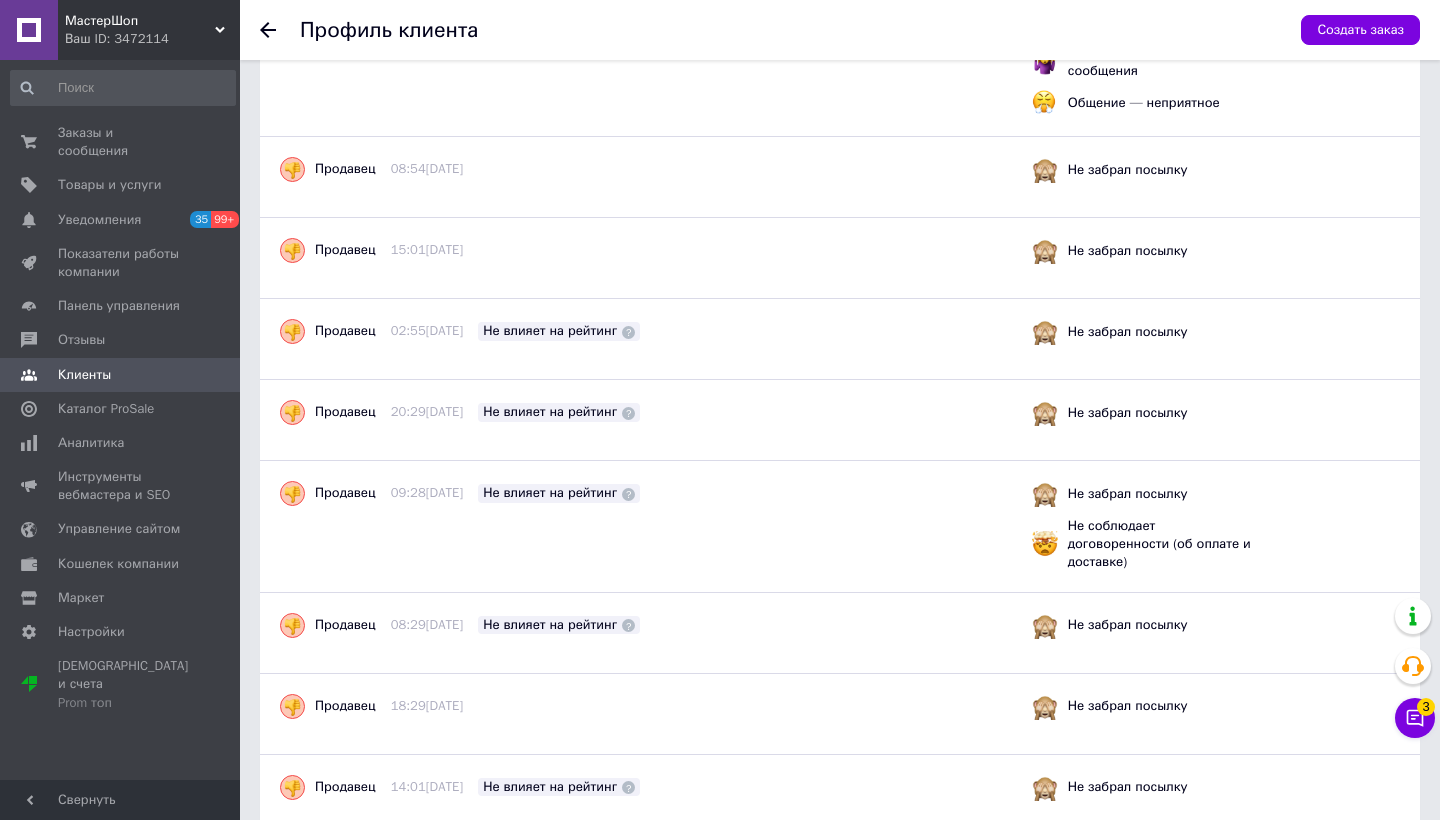 scroll, scrollTop: 679, scrollLeft: 0, axis: vertical 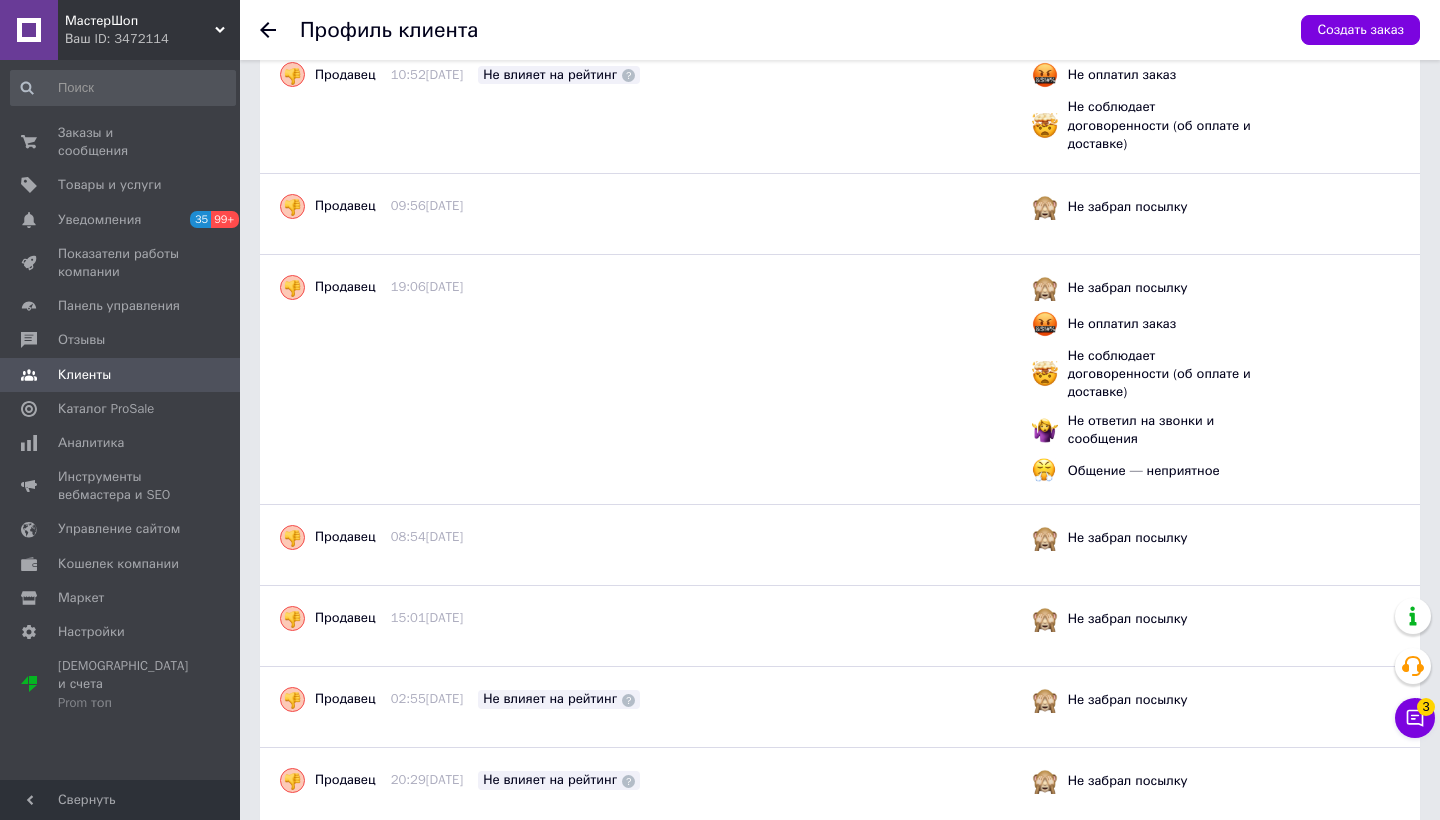 click 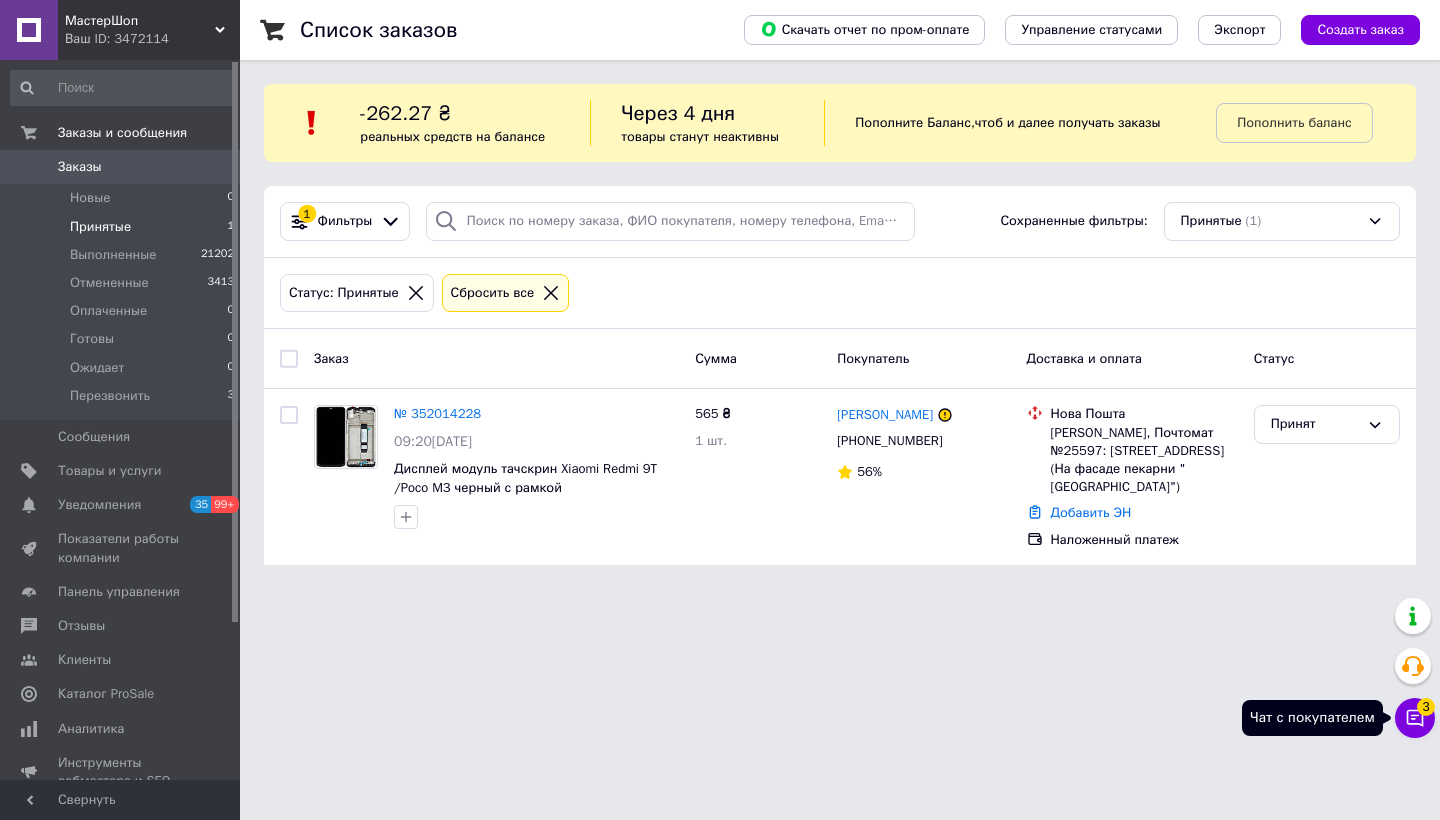 click 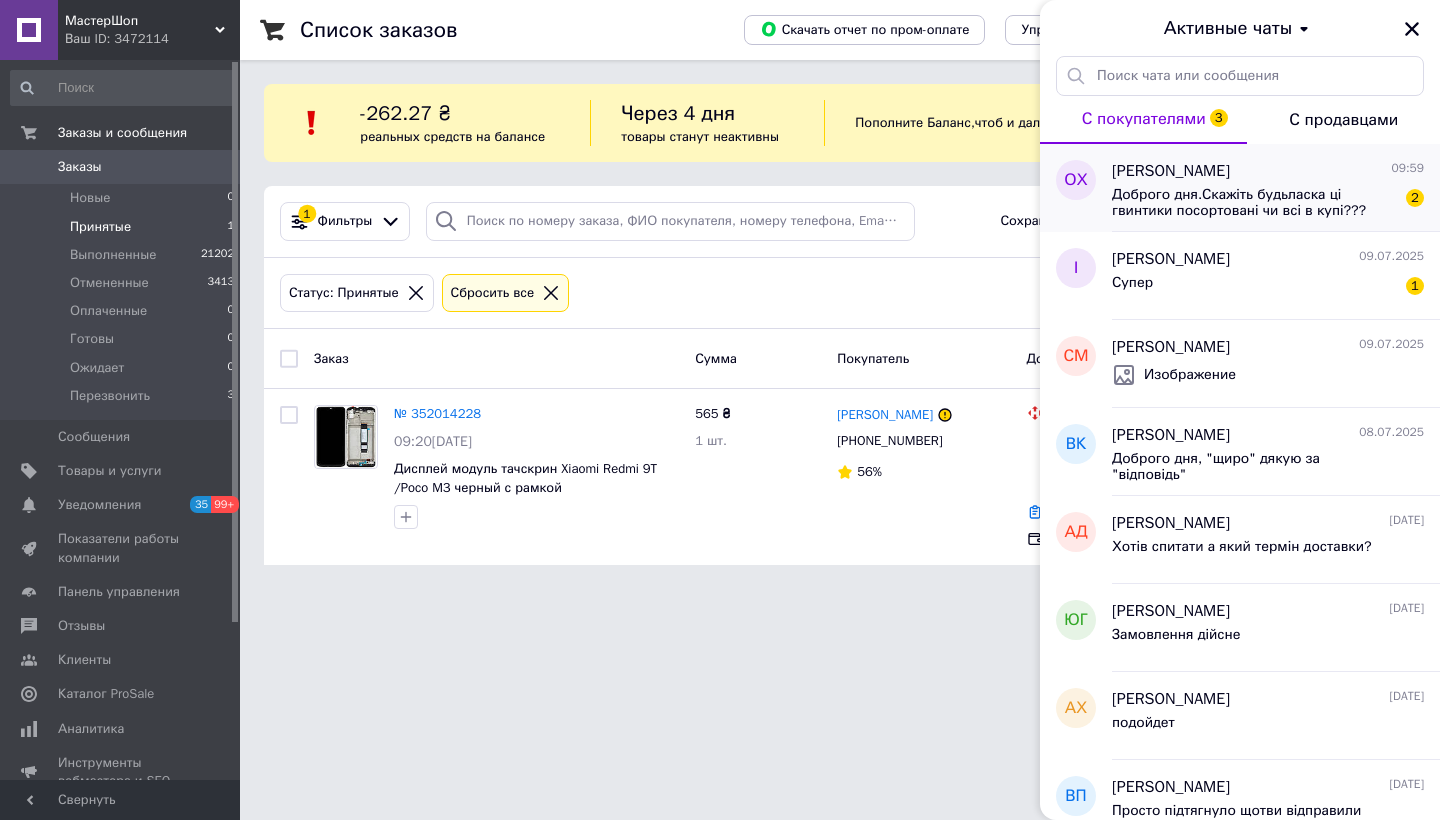 click on "Доброго дня.Скажіть будьласка ці гвинтики посортовані чи всі в купі???" at bounding box center [1254, 203] 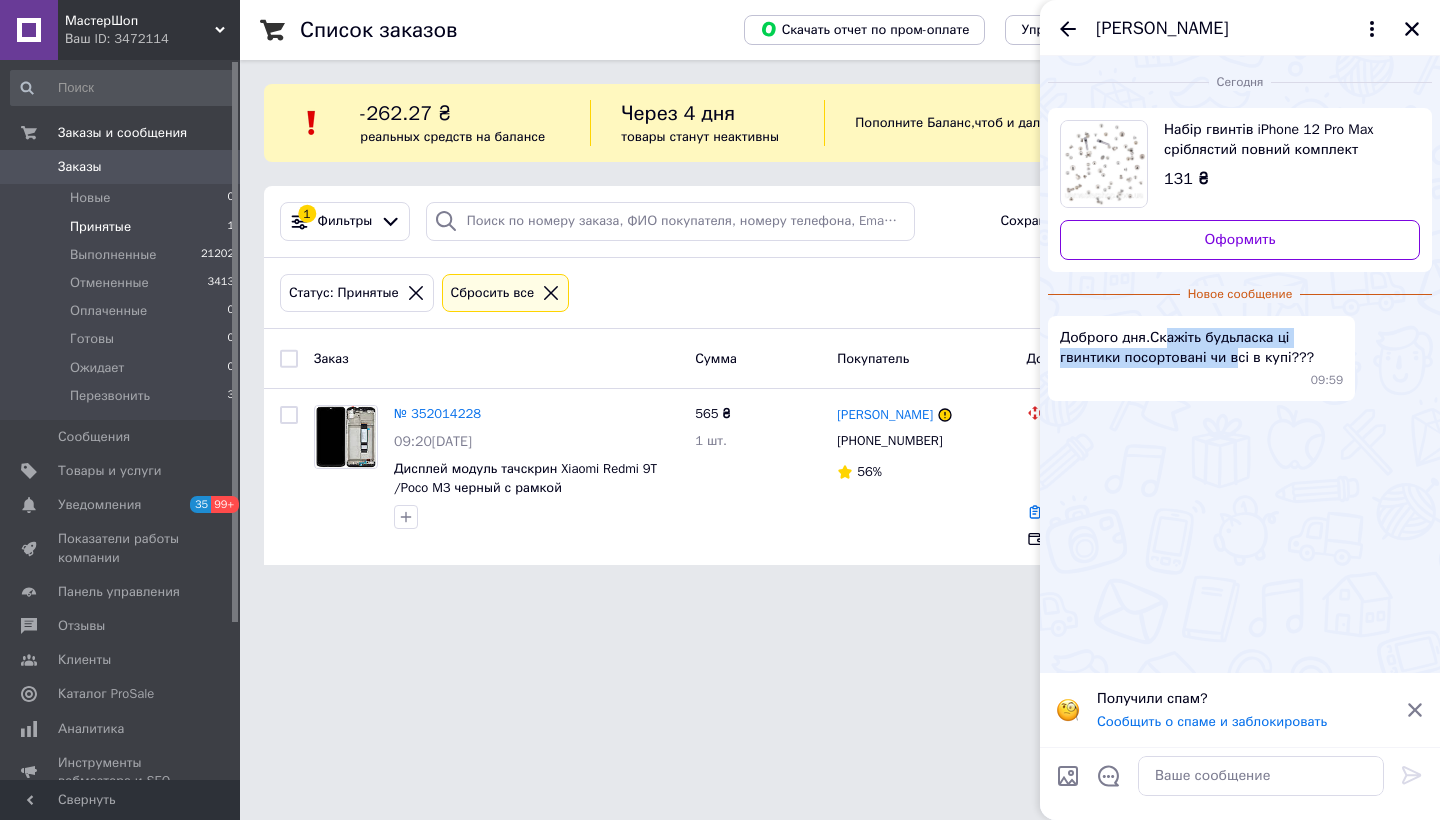 drag, startPoint x: 1168, startPoint y: 340, endPoint x: 1241, endPoint y: 360, distance: 75.690155 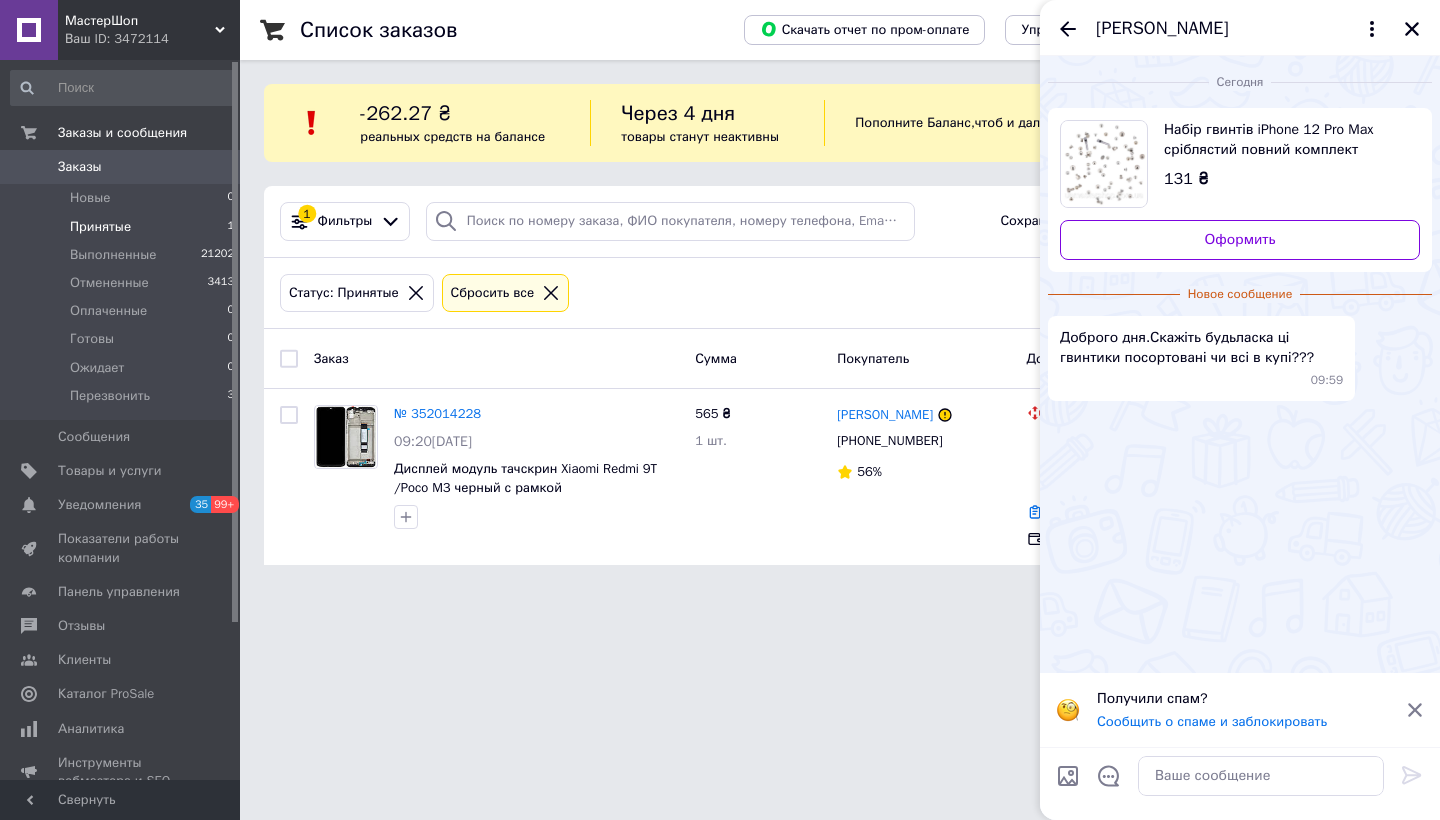 click on "[PERSON_NAME]" at bounding box center [1240, 28] 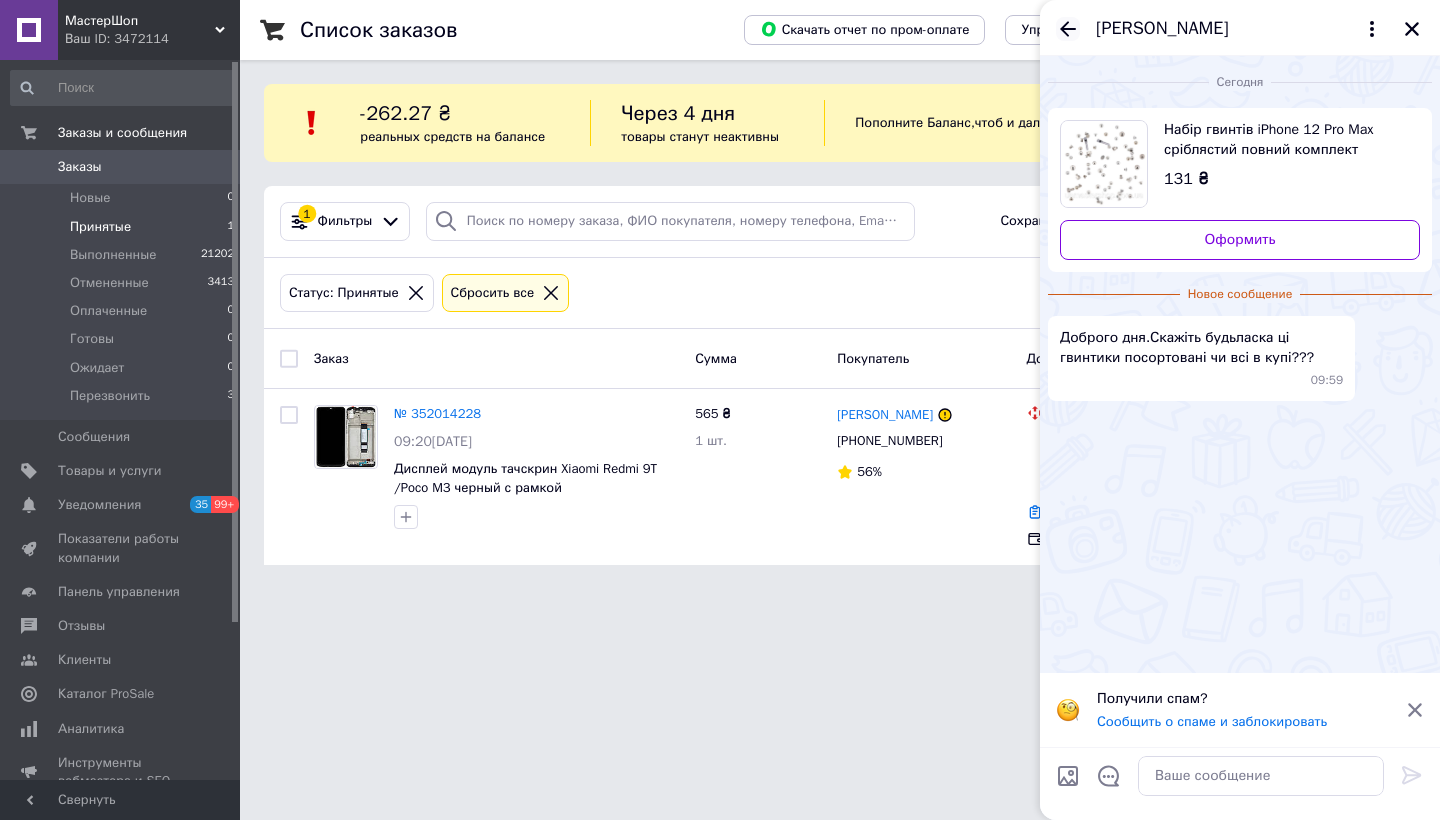 click 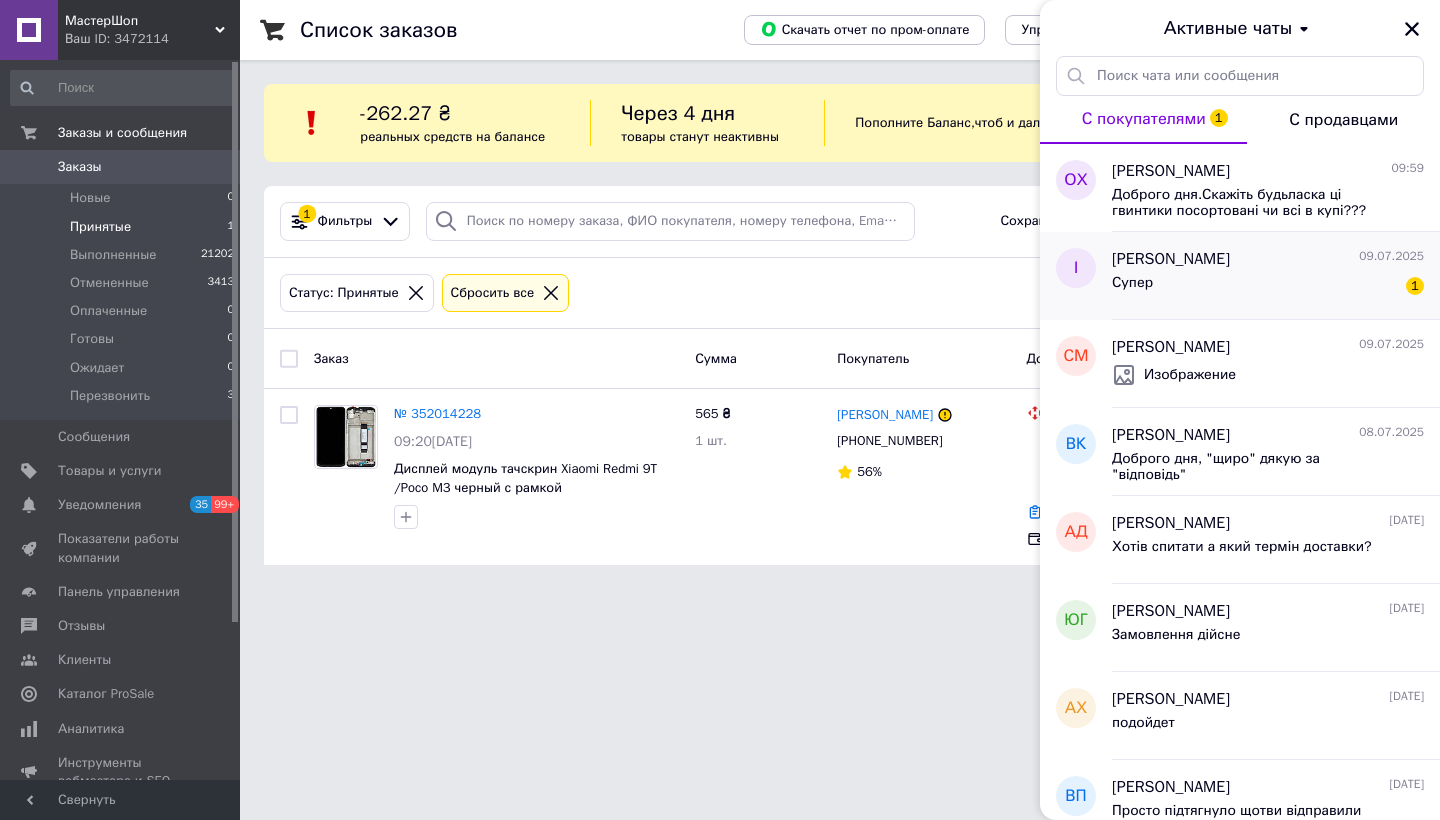 click on "[PERSON_NAME] [DATE] Супер 1" at bounding box center (1276, 276) 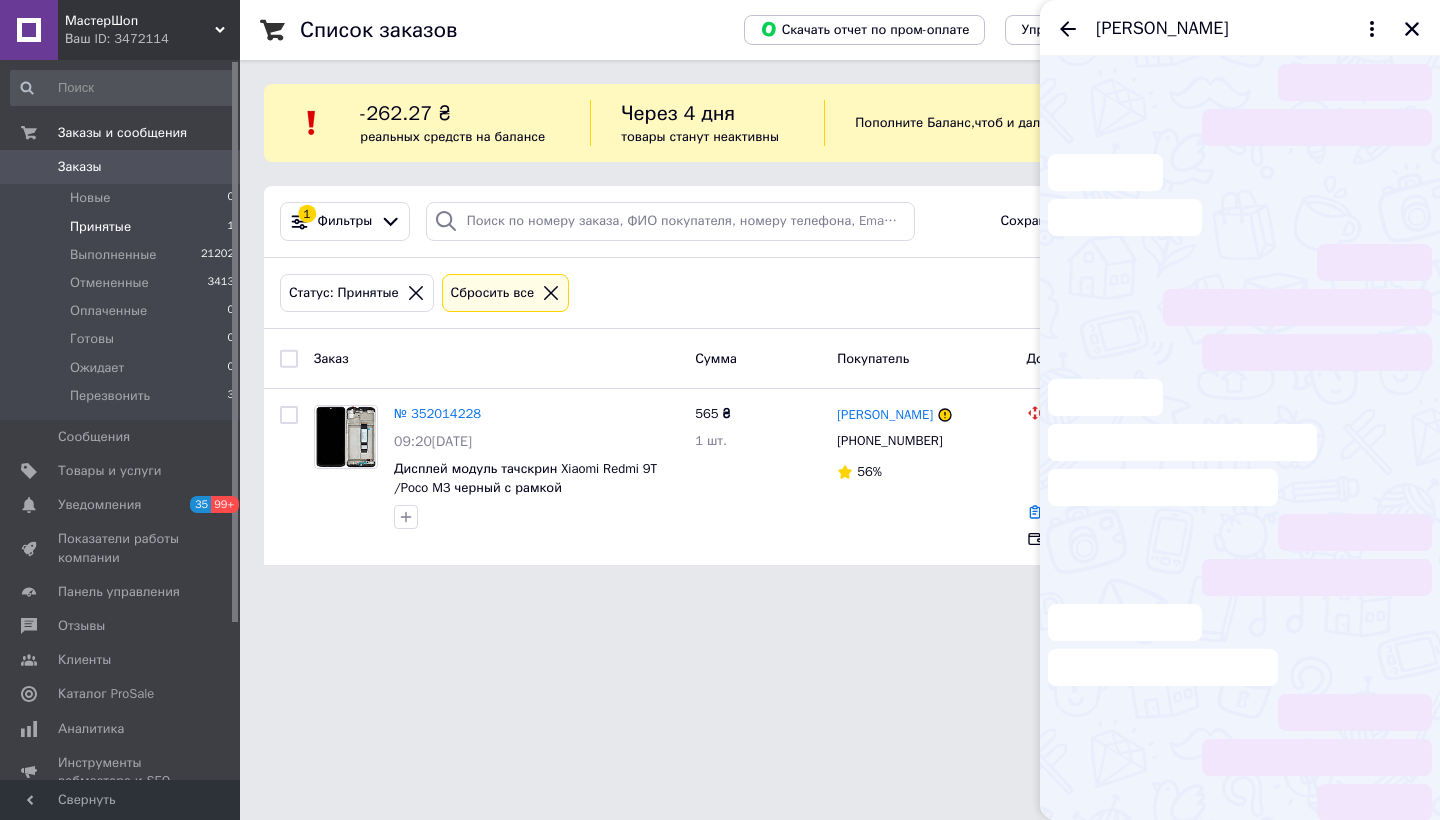 scroll, scrollTop: 1002, scrollLeft: 0, axis: vertical 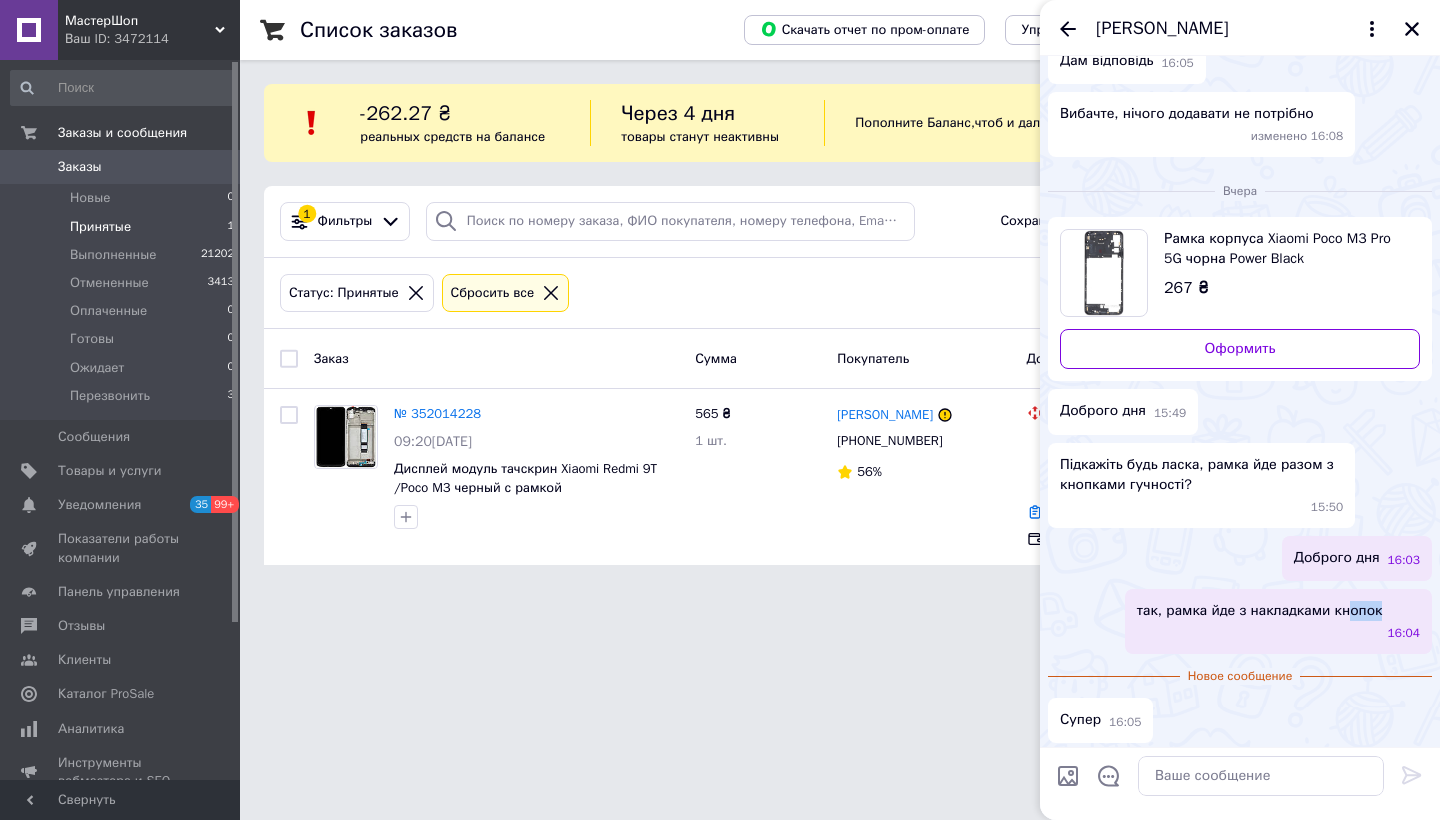 drag, startPoint x: 1150, startPoint y: 615, endPoint x: 1351, endPoint y: 612, distance: 201.02238 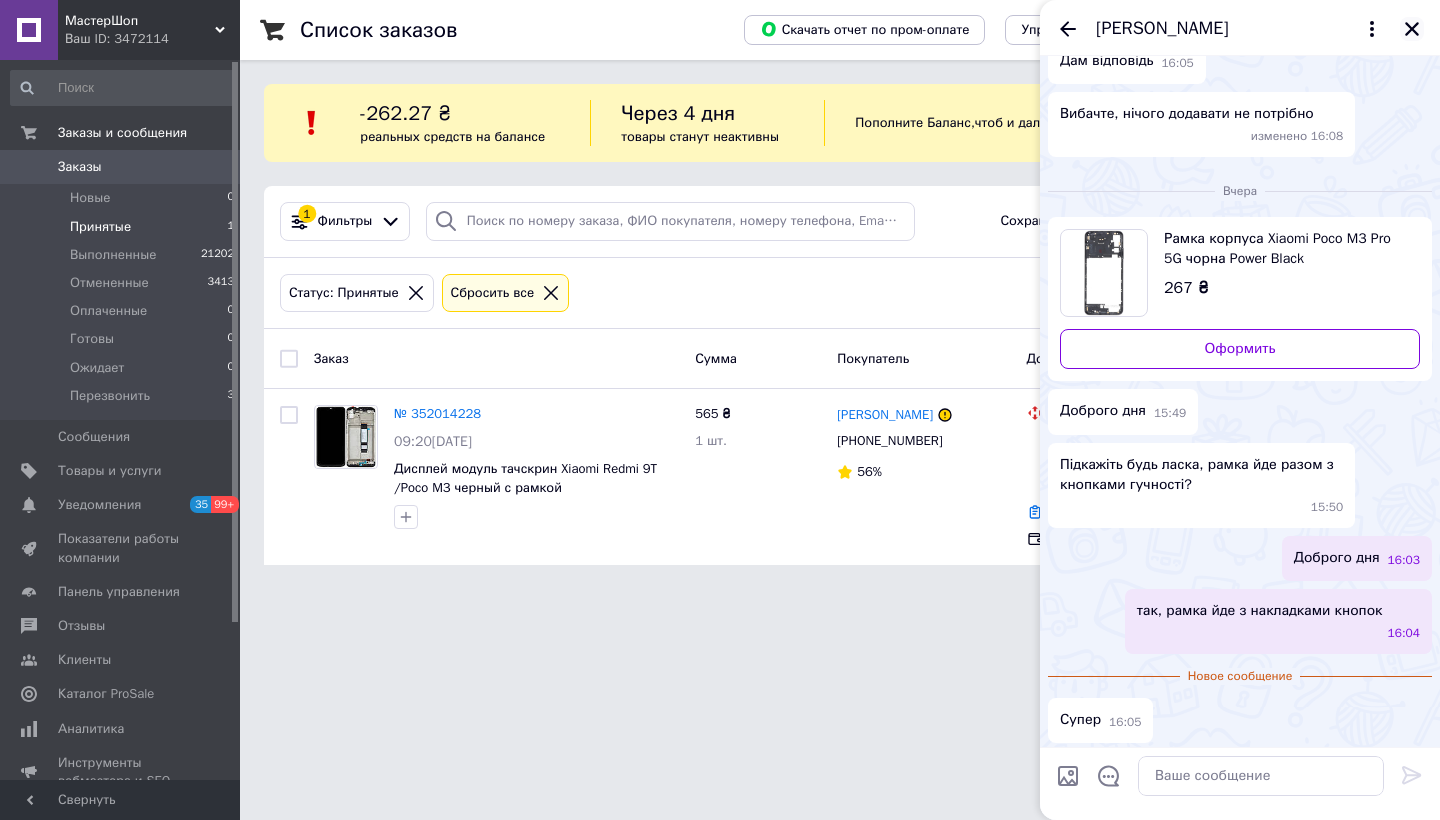click 